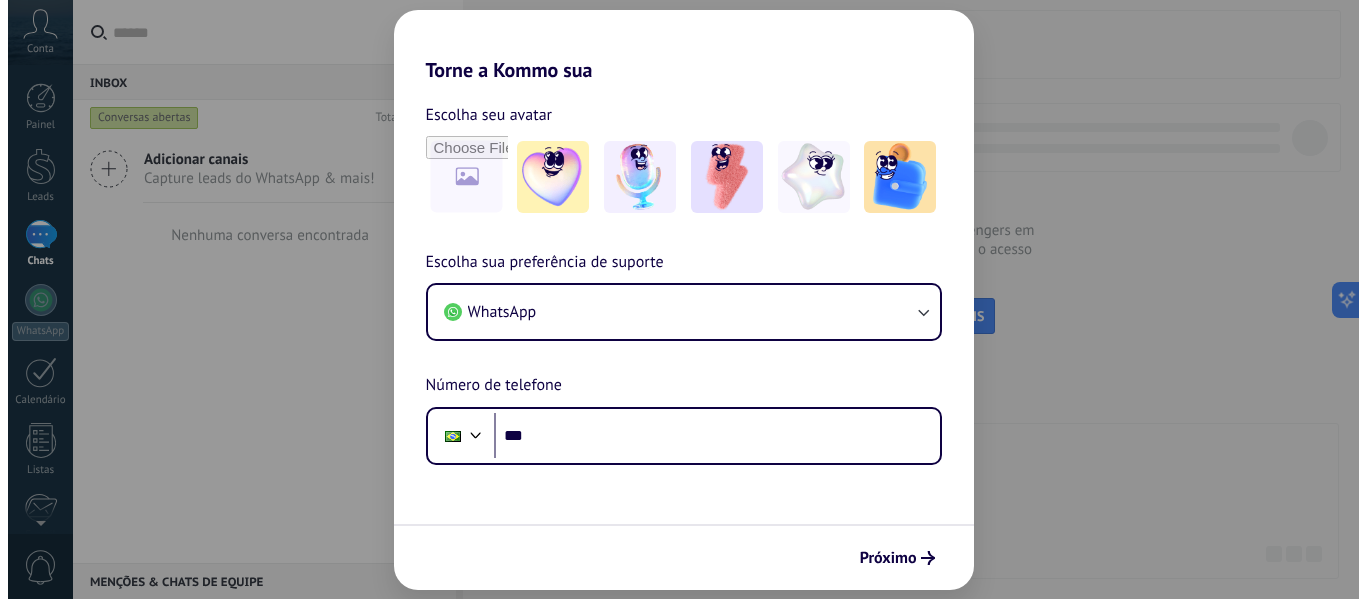 scroll, scrollTop: 0, scrollLeft: 0, axis: both 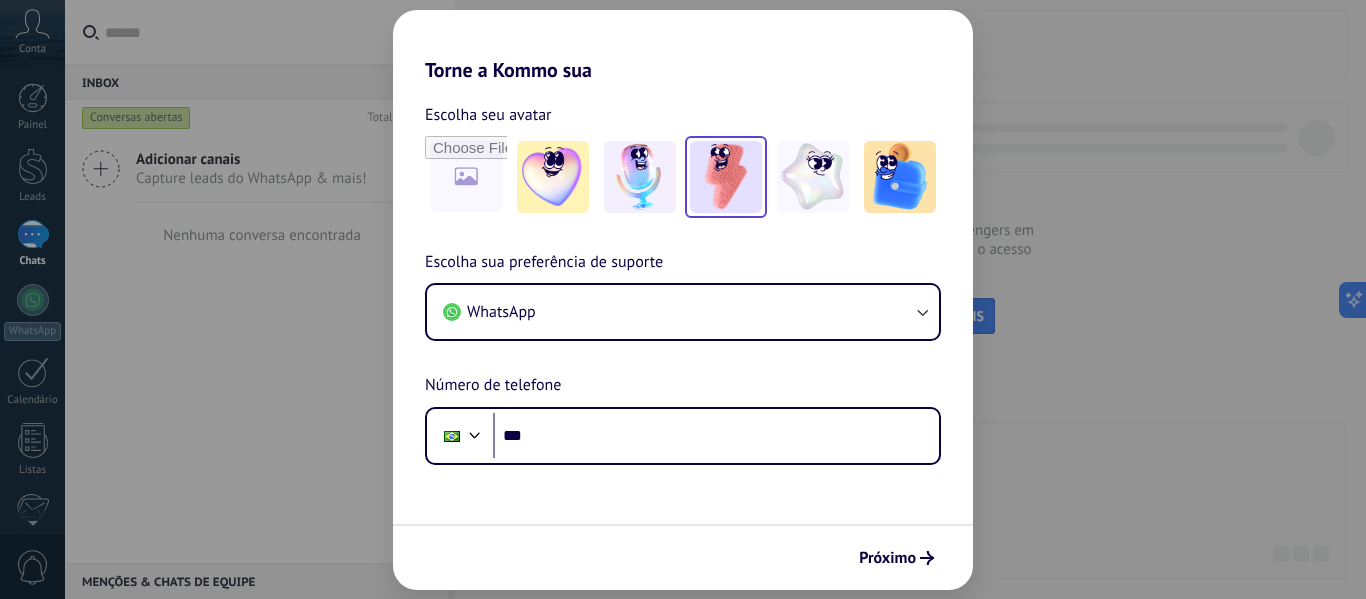 click at bounding box center (726, 177) 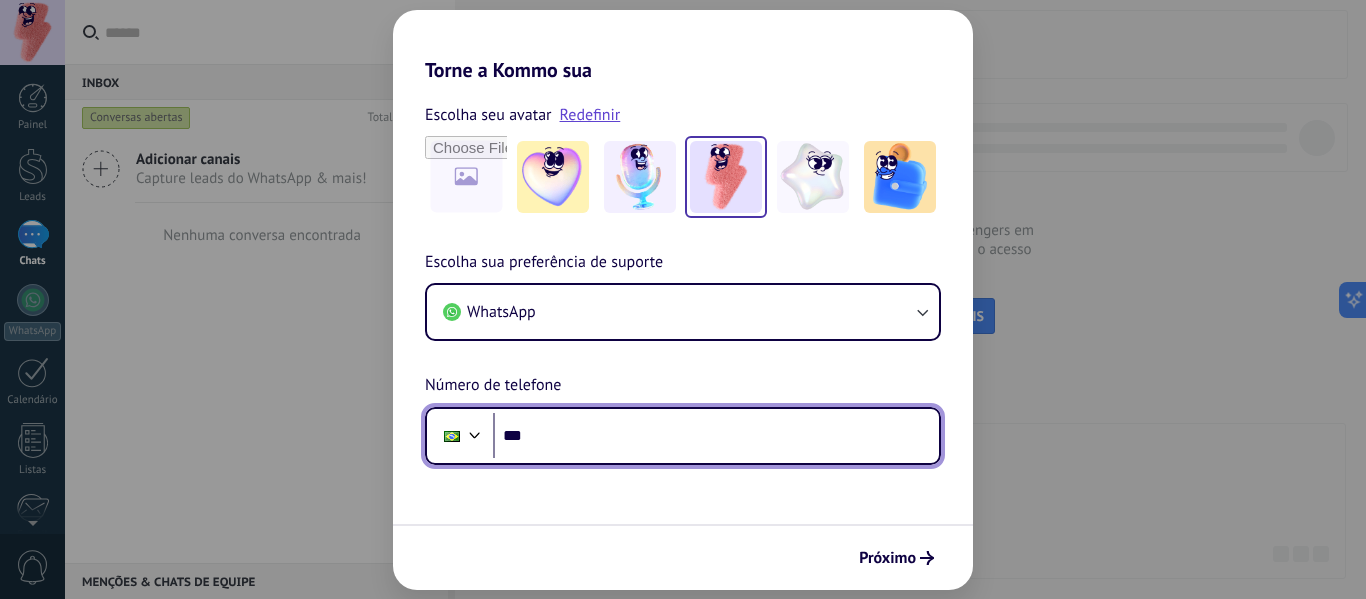 click on "***" at bounding box center [716, 436] 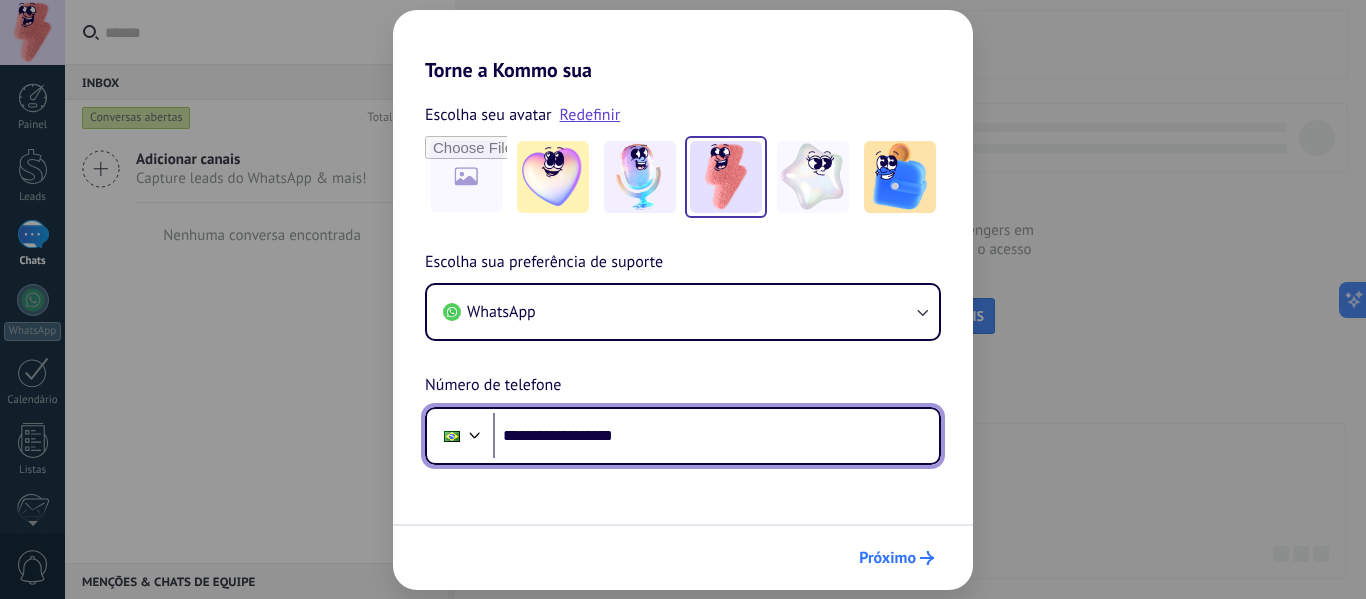 type on "**********" 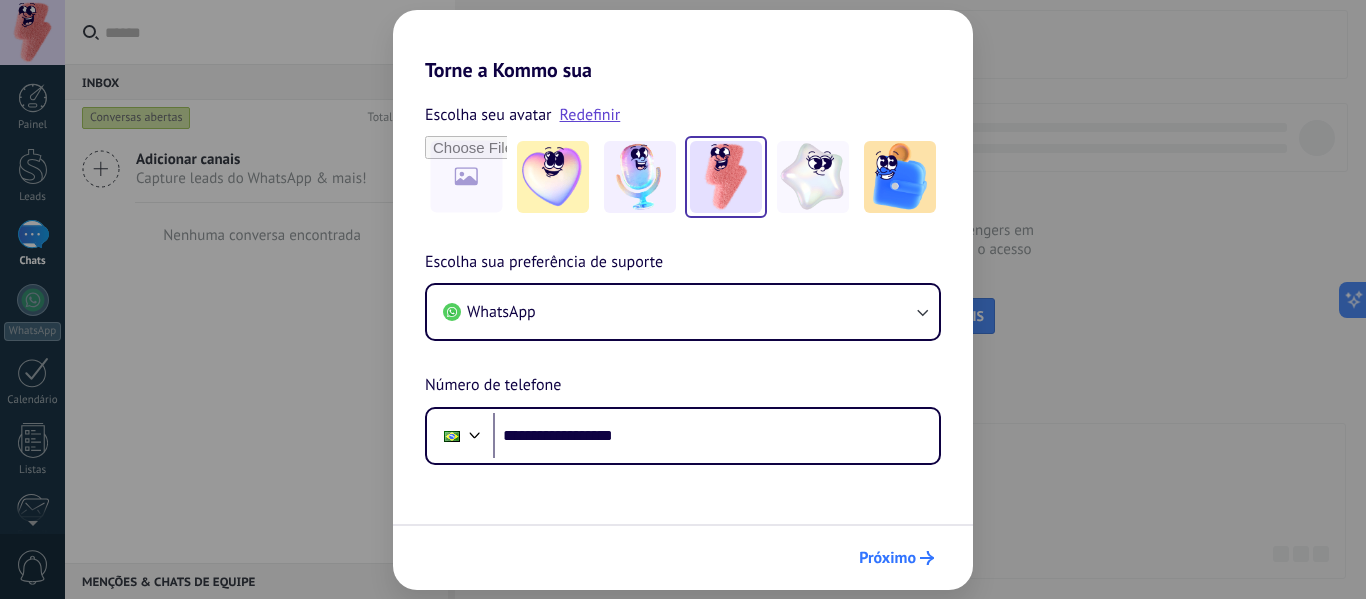 scroll, scrollTop: 0, scrollLeft: 0, axis: both 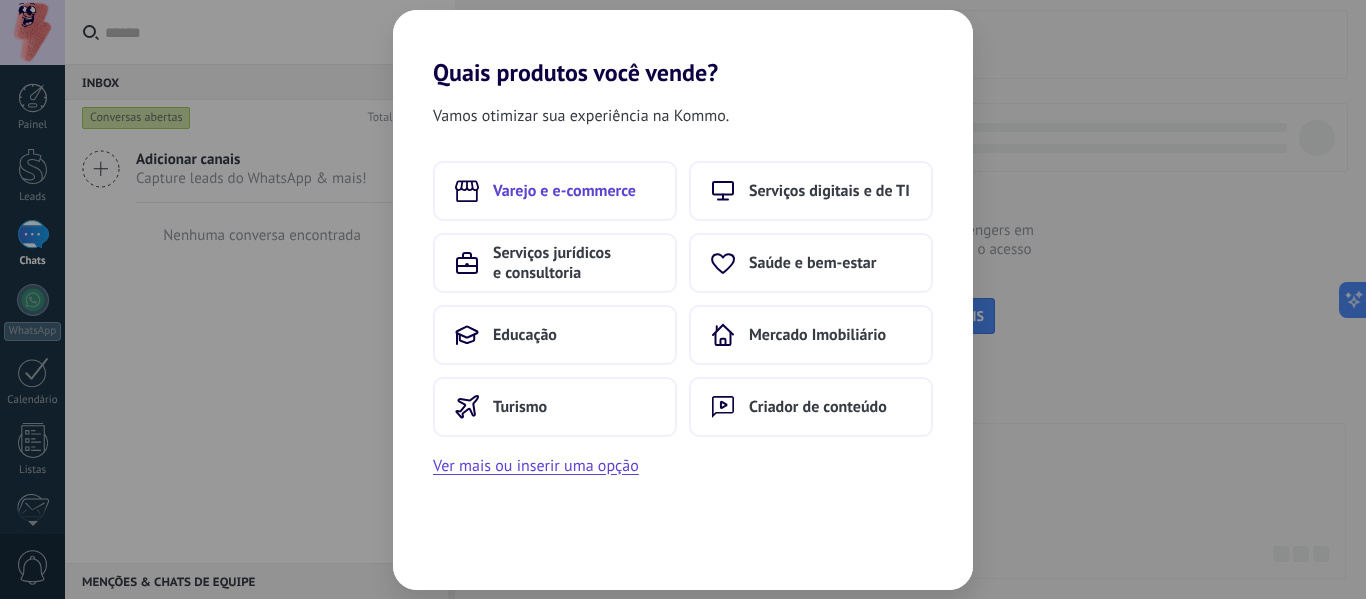 click on "Varejo e e-commerce" at bounding box center (555, 191) 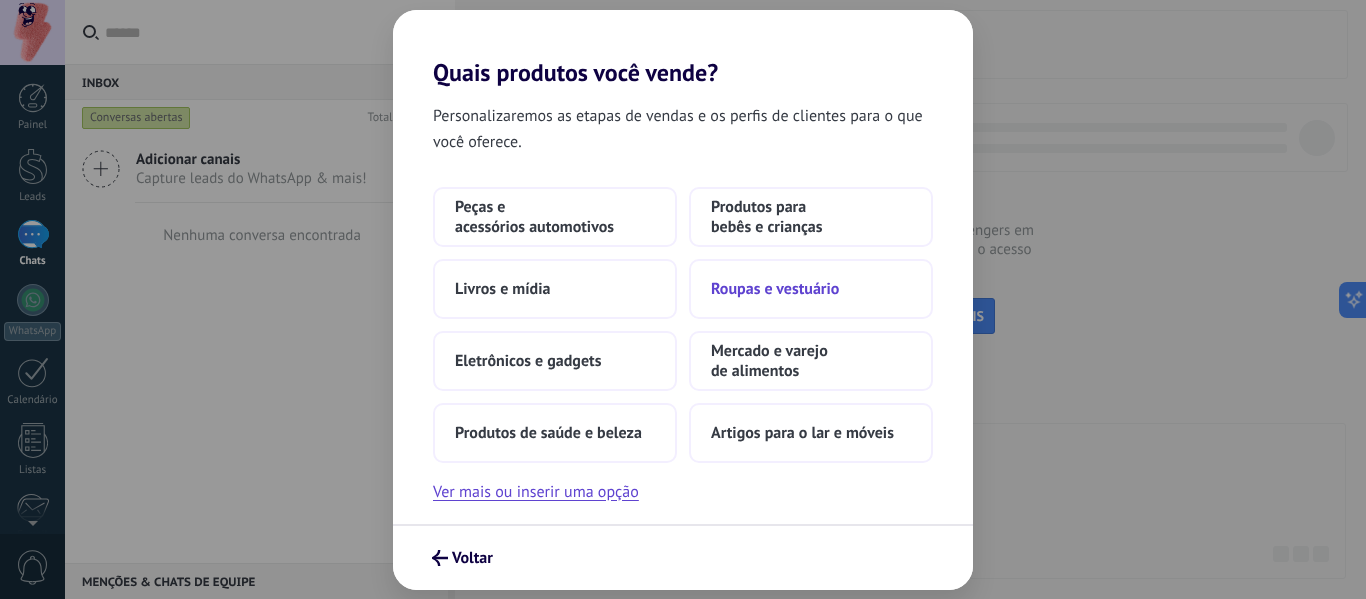 click on "Roupas e vestuário" at bounding box center (775, 289) 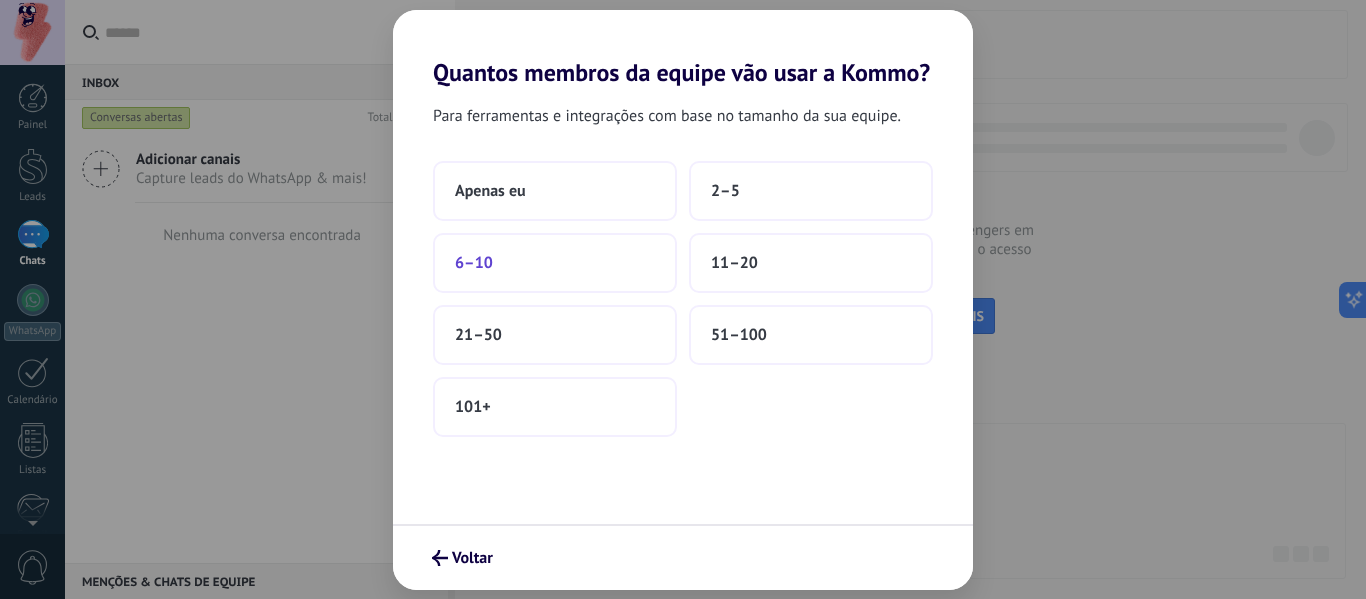 click on "6–10" at bounding box center [555, 263] 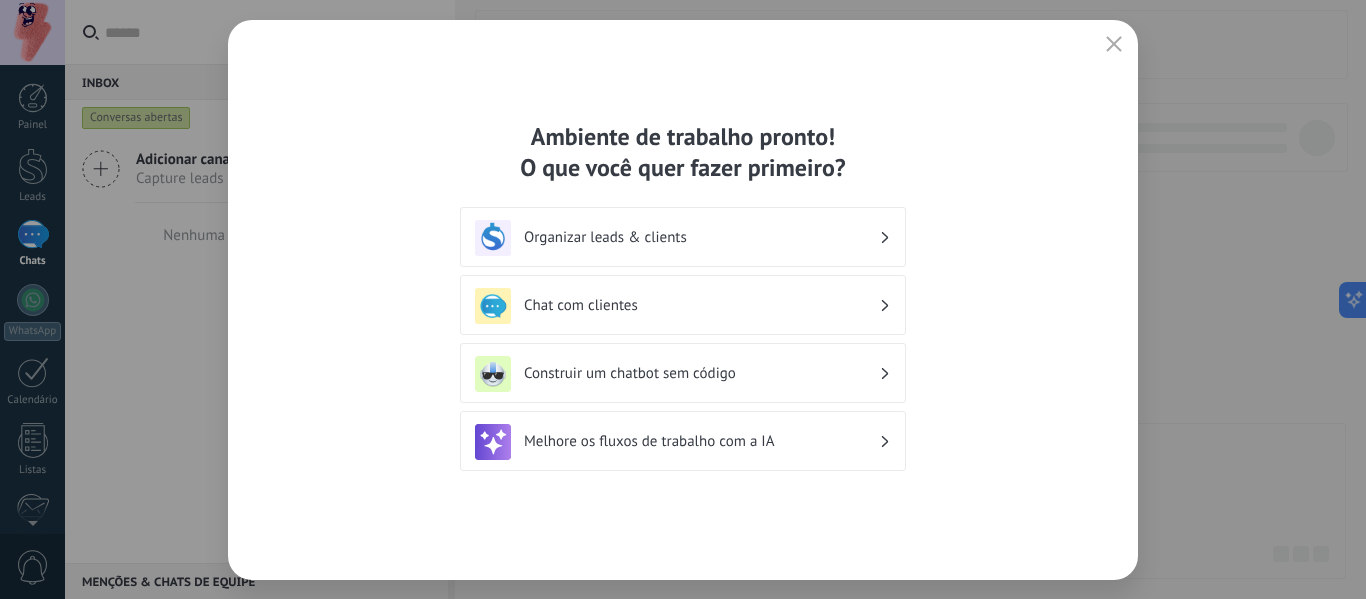 click on "Chat com clientes" at bounding box center [683, 306] 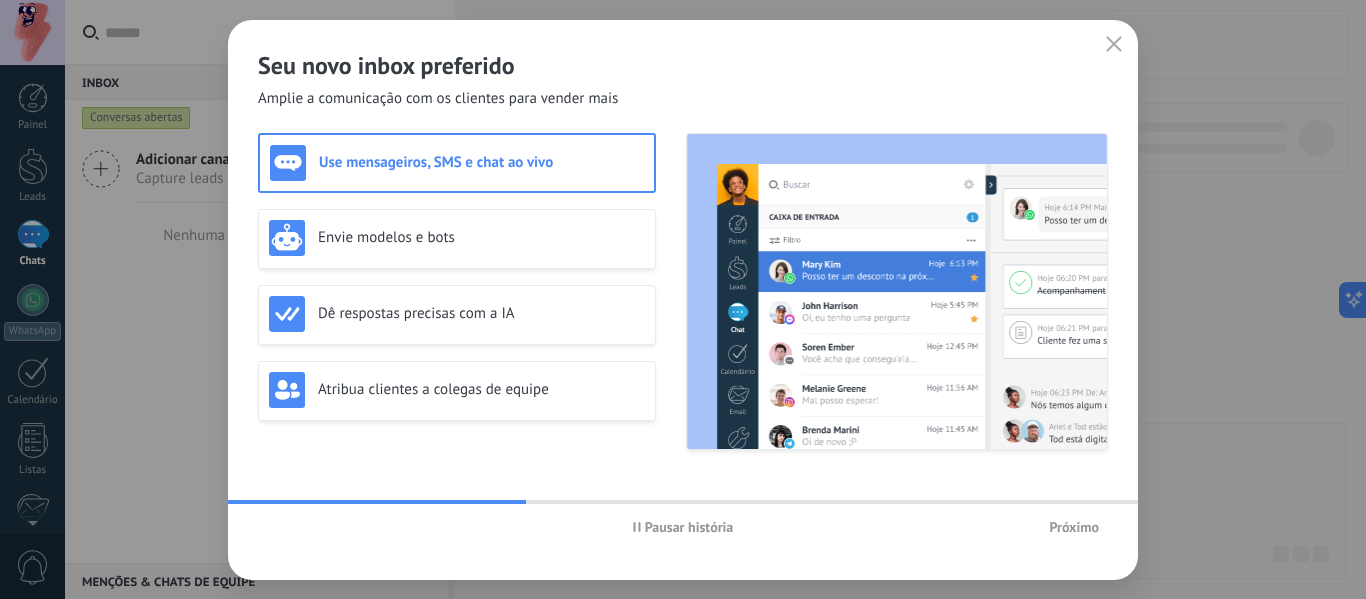 click on "Próximo" at bounding box center [1074, 527] 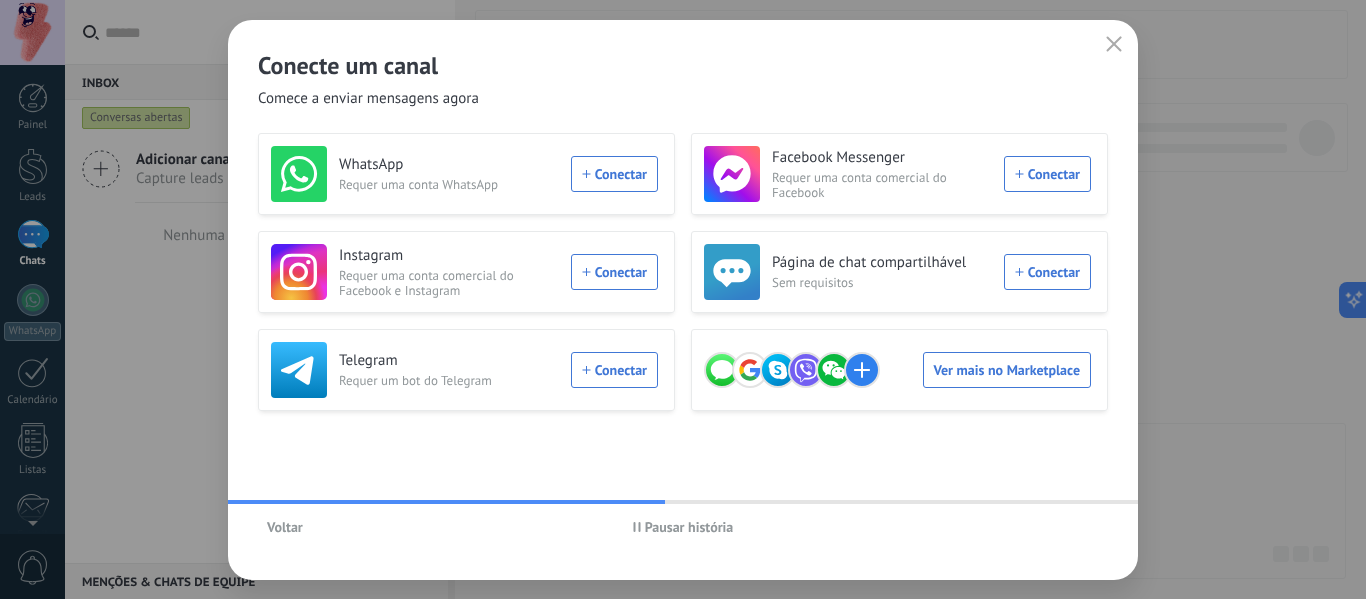 click on "Voltar" at bounding box center [285, 527] 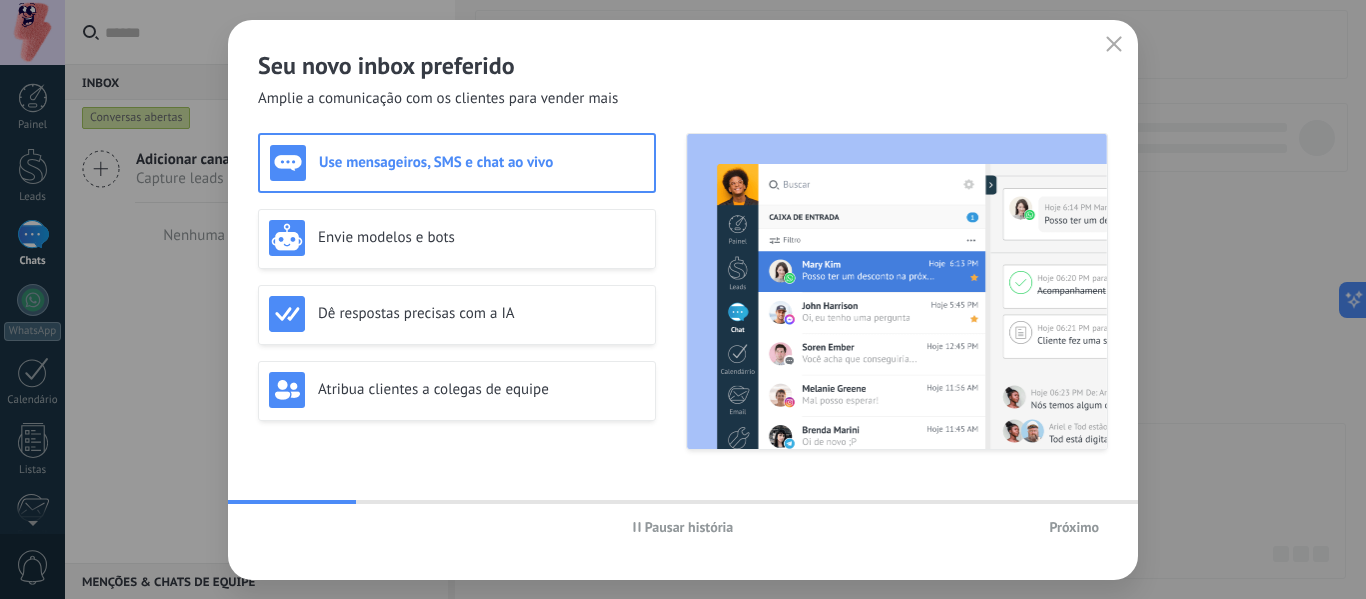 click 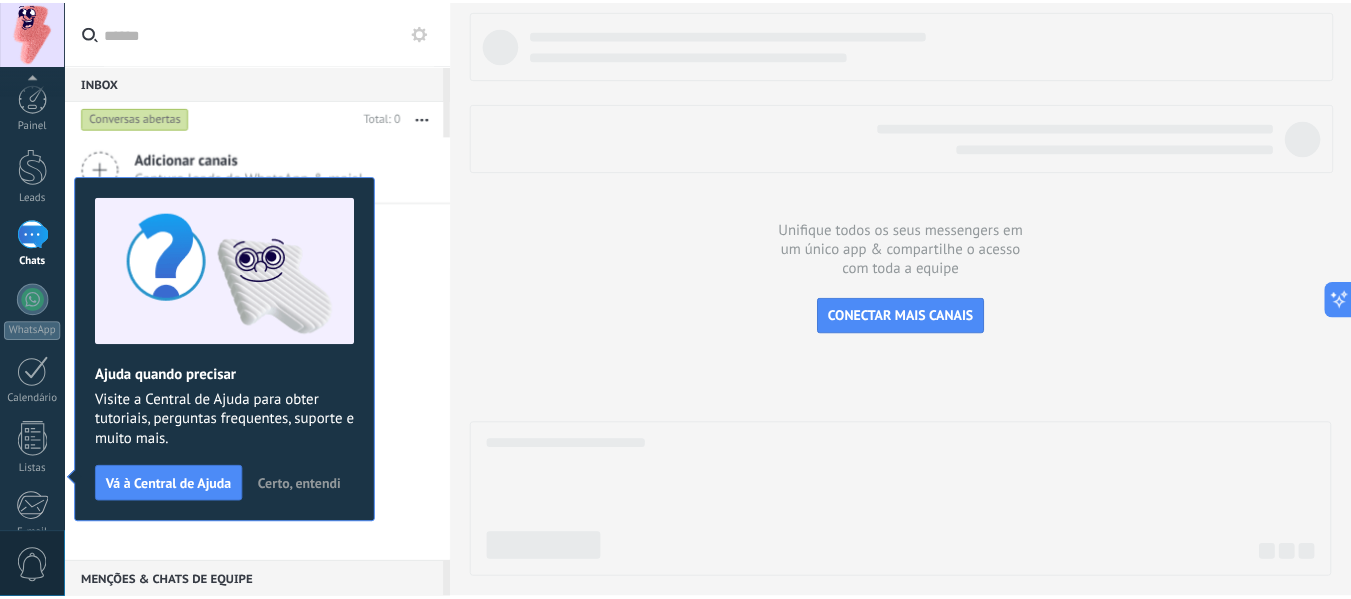 scroll, scrollTop: 233, scrollLeft: 0, axis: vertical 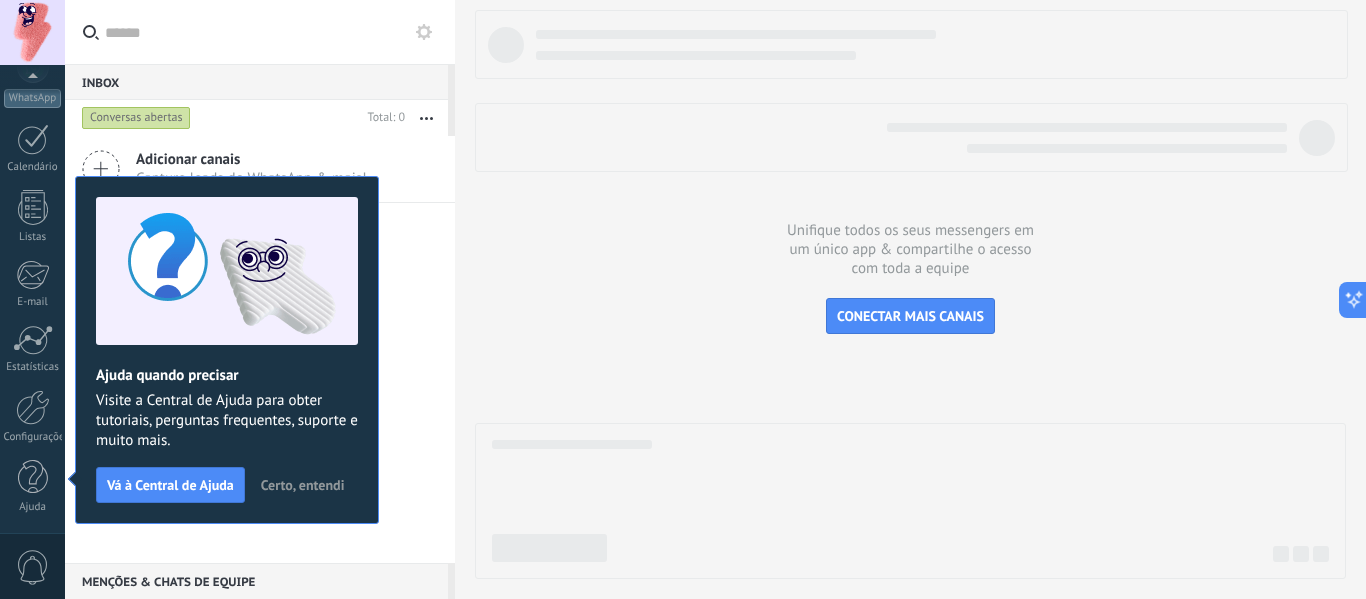 click on "Certo, entendi" at bounding box center [303, 485] 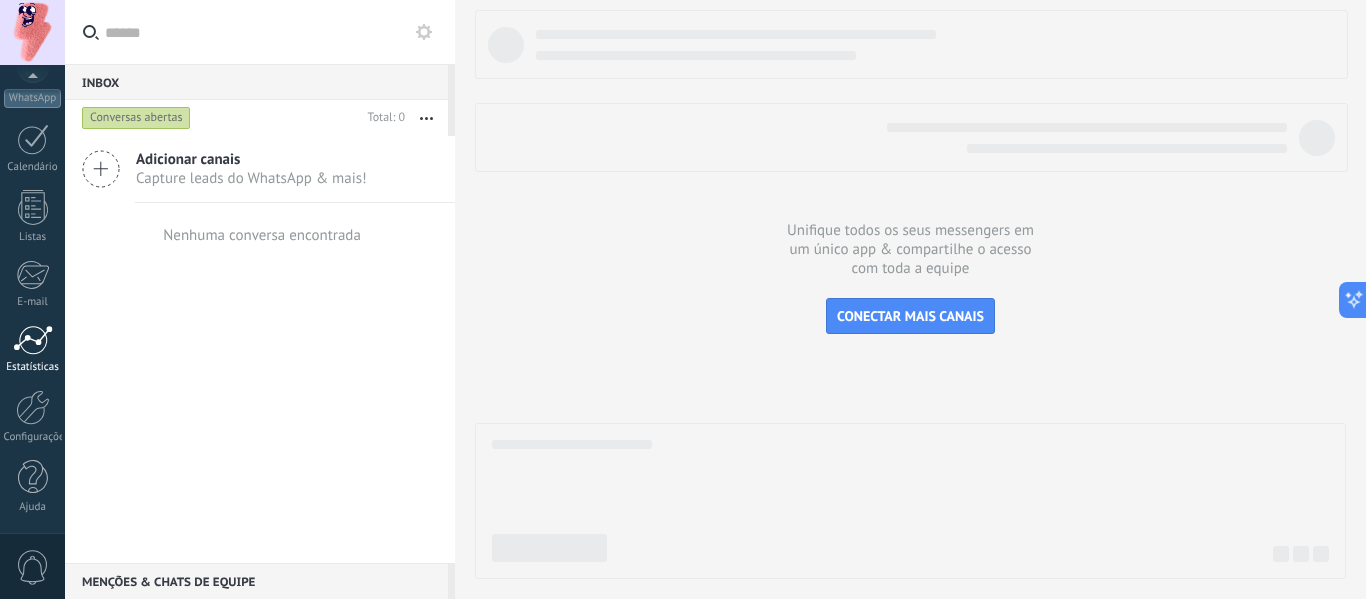 click on "Estatísticas" at bounding box center [33, 367] 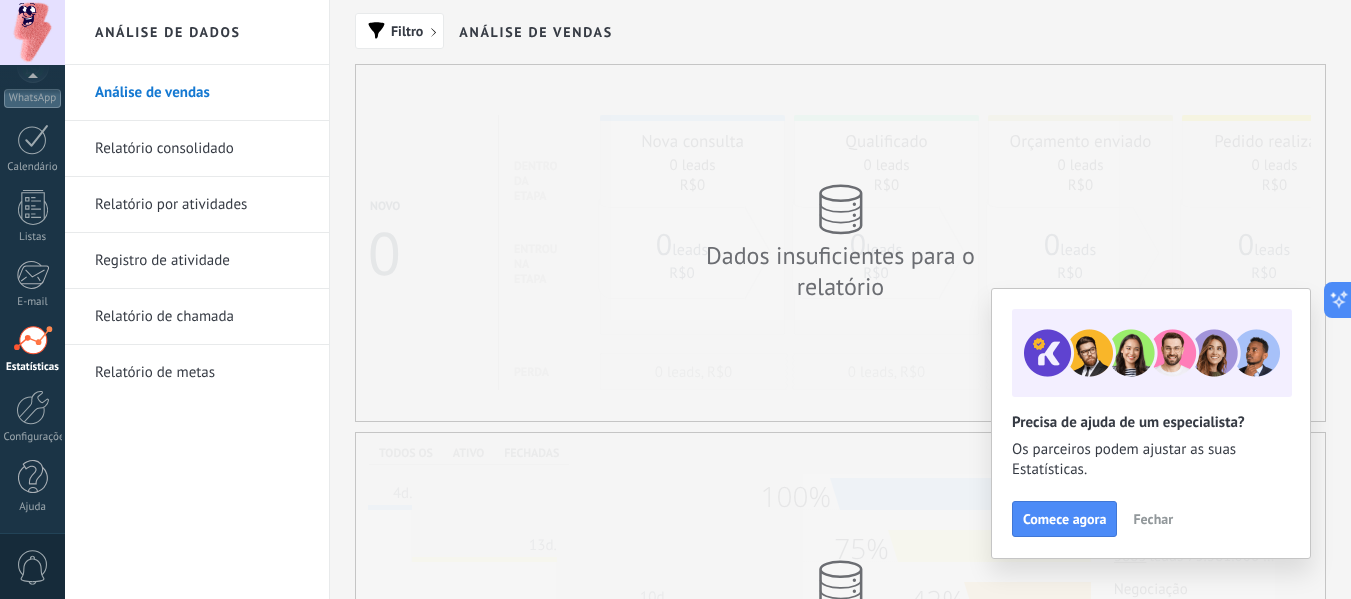 click on "Relatório consolidado" at bounding box center (202, 149) 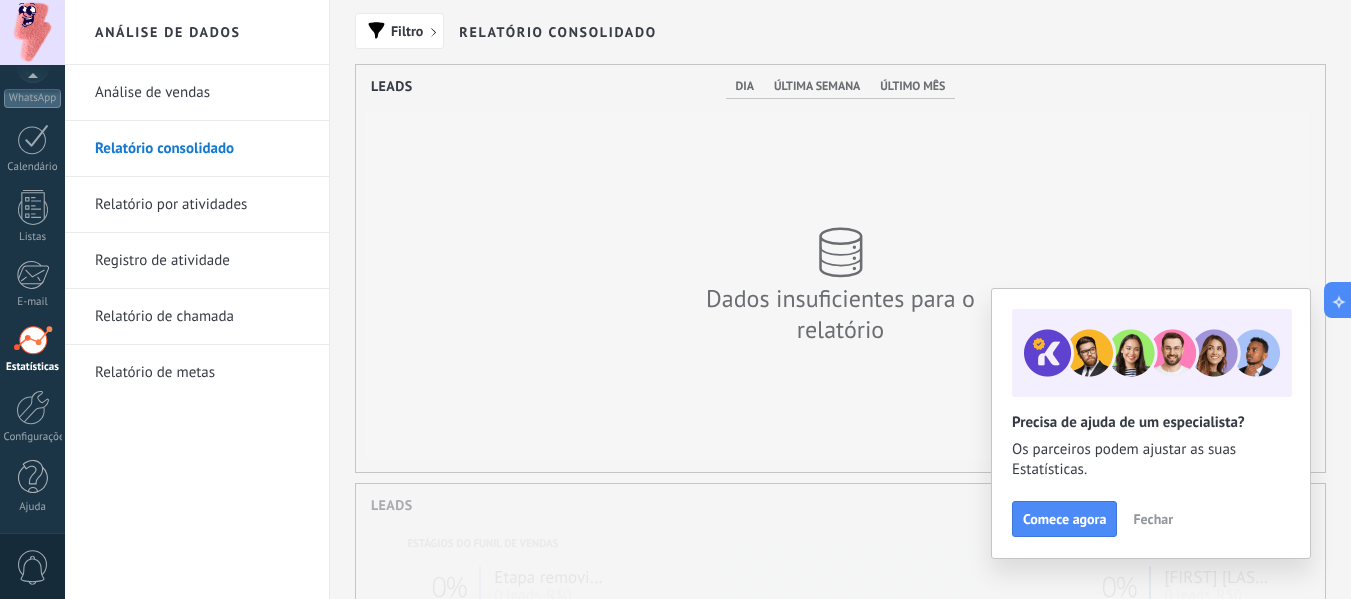 click on "Relatório por atividades" at bounding box center [202, 205] 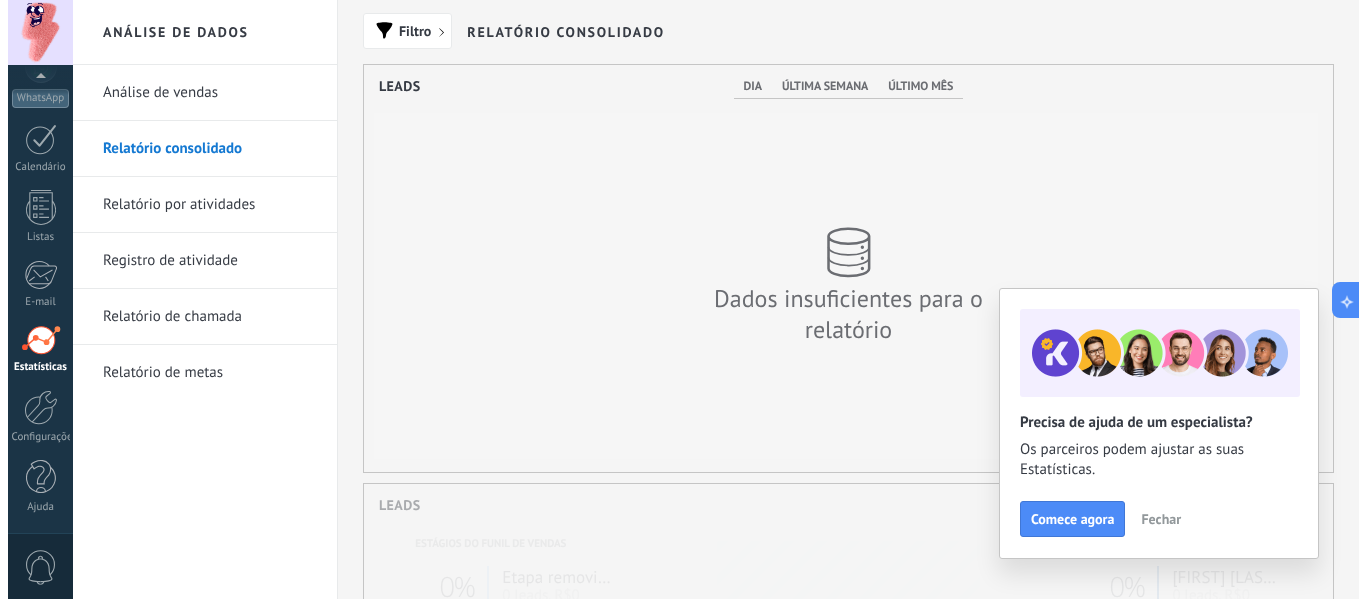 scroll, scrollTop: 407, scrollLeft: 969, axis: both 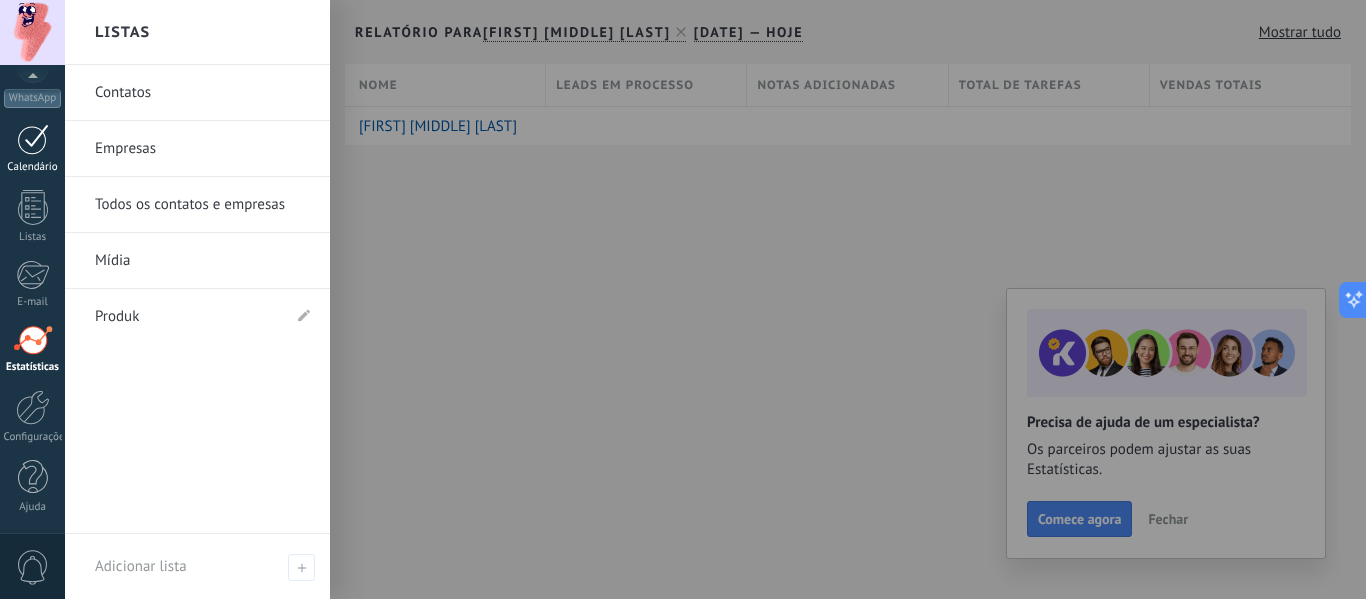 click at bounding box center (33, 139) 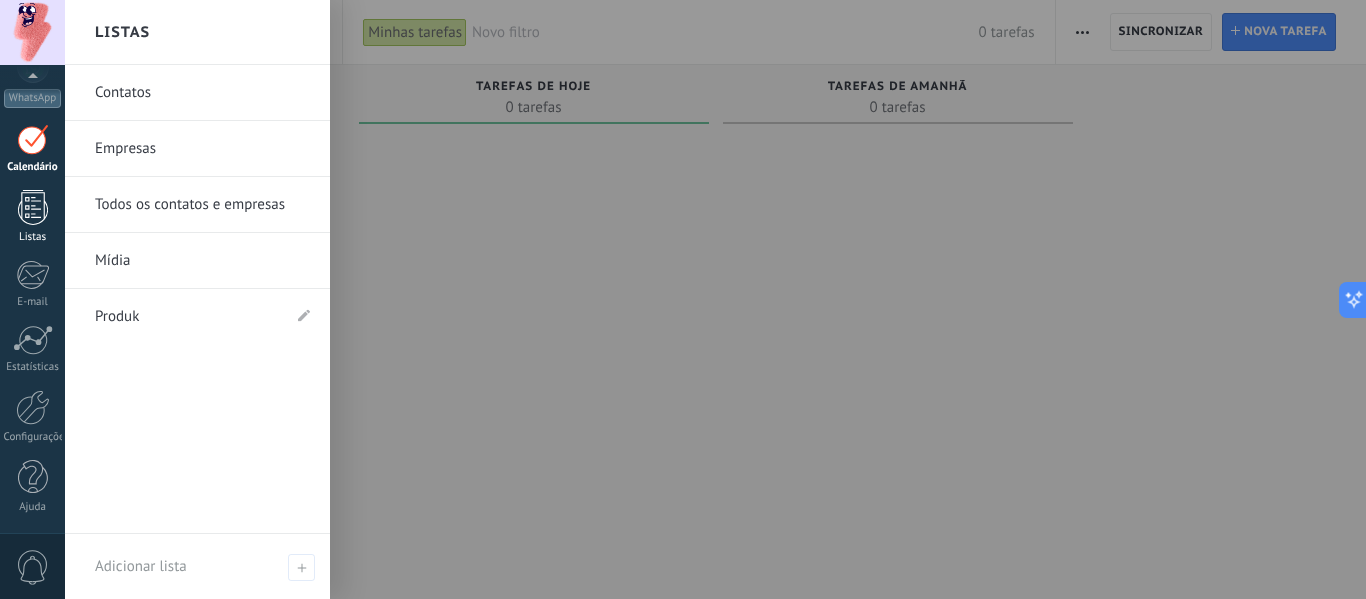 click on "Listas" at bounding box center (33, 237) 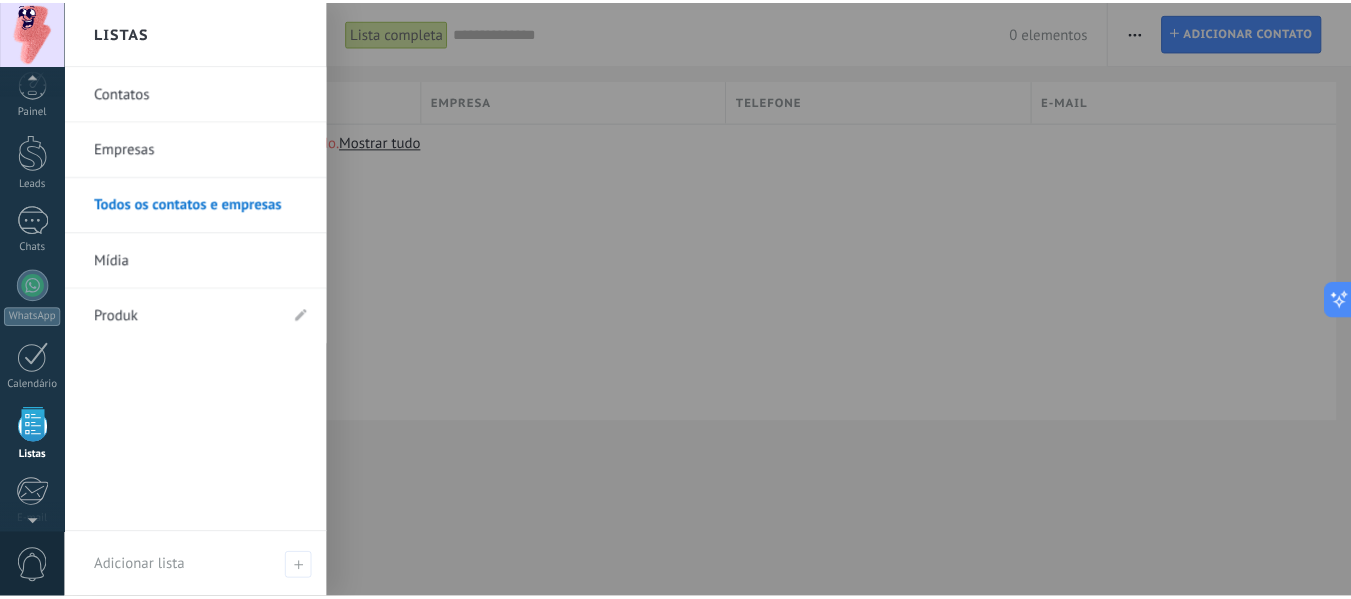 scroll, scrollTop: 0, scrollLeft: 0, axis: both 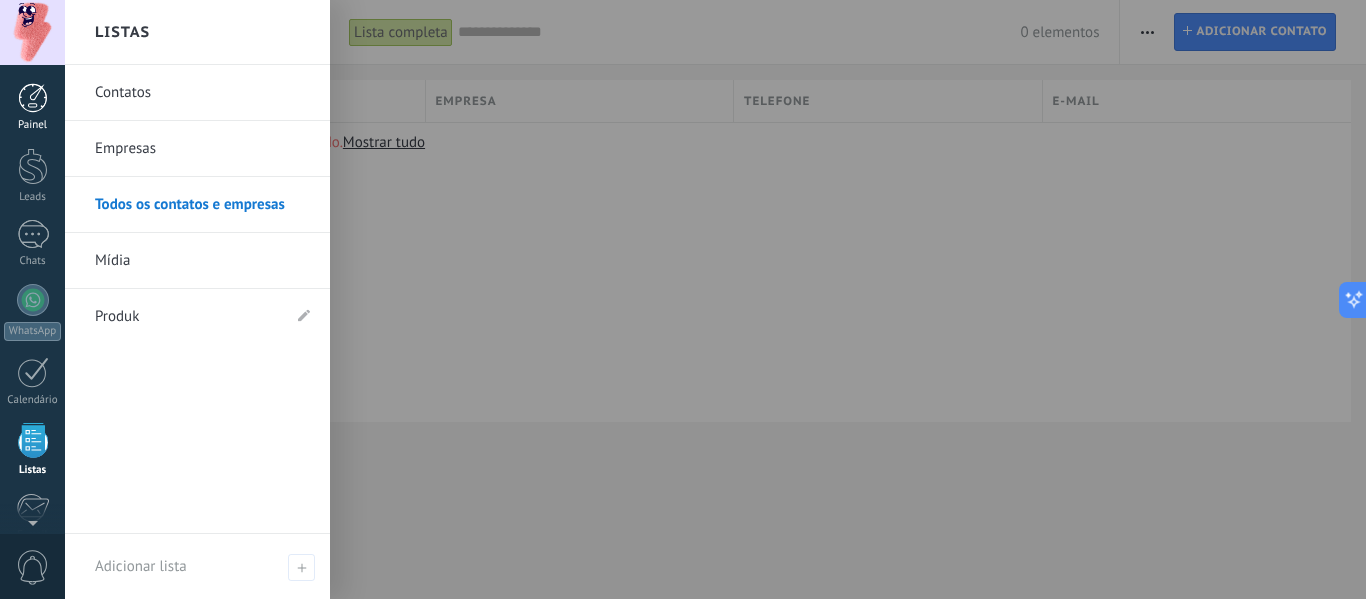 click on "Painel" at bounding box center [32, 107] 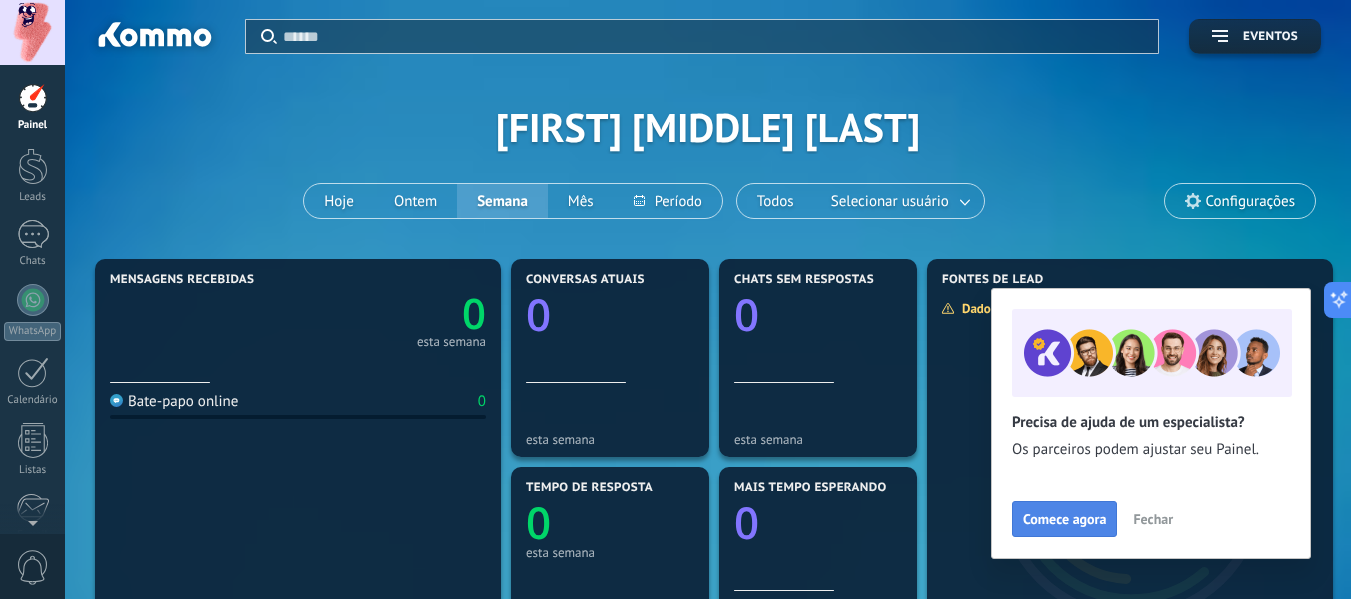 click on "Comece agora" at bounding box center [1064, 519] 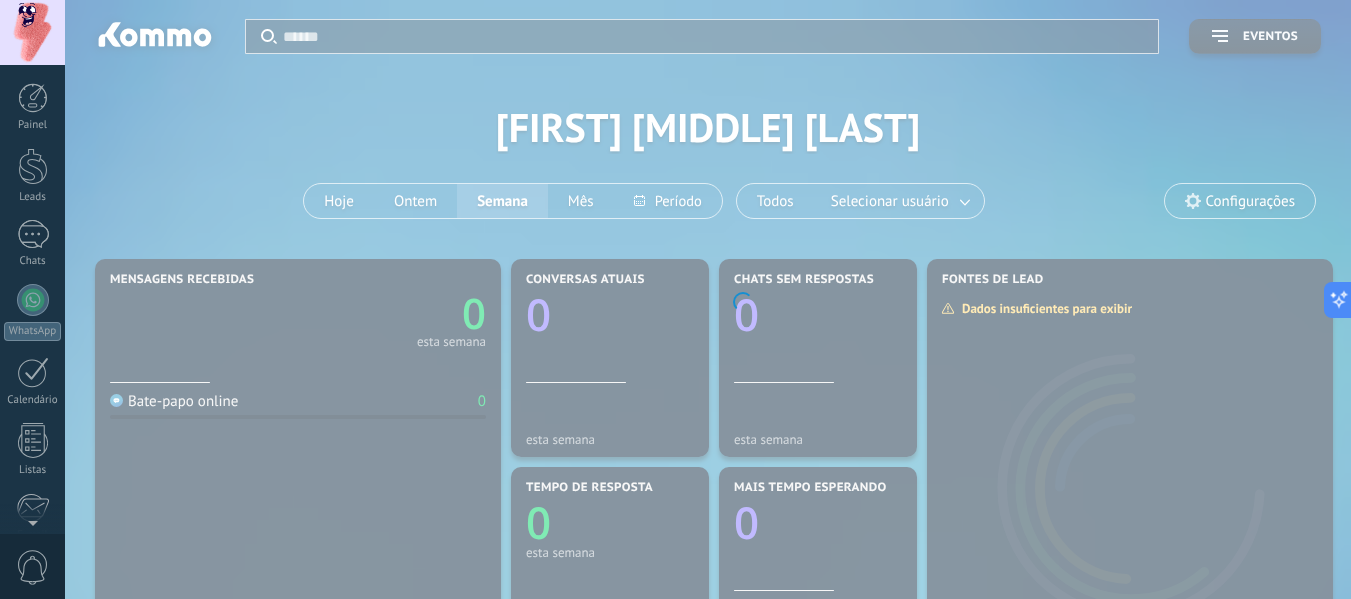 scroll, scrollTop: 233, scrollLeft: 0, axis: vertical 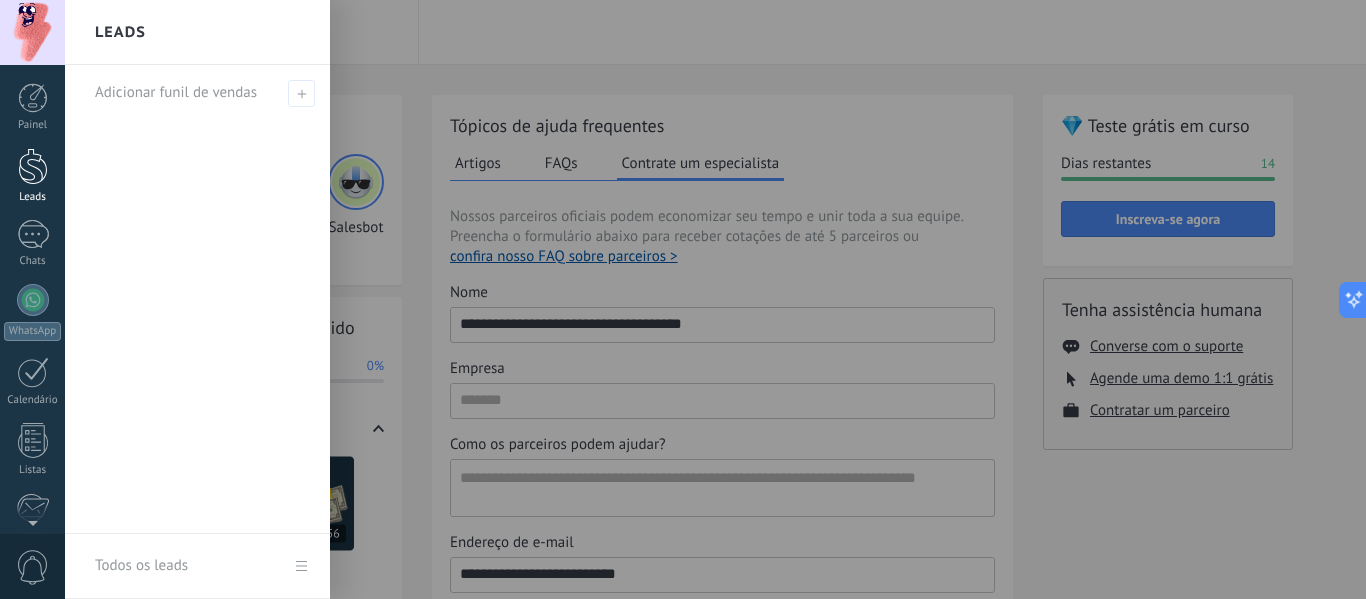 click on "Leads" at bounding box center (32, 176) 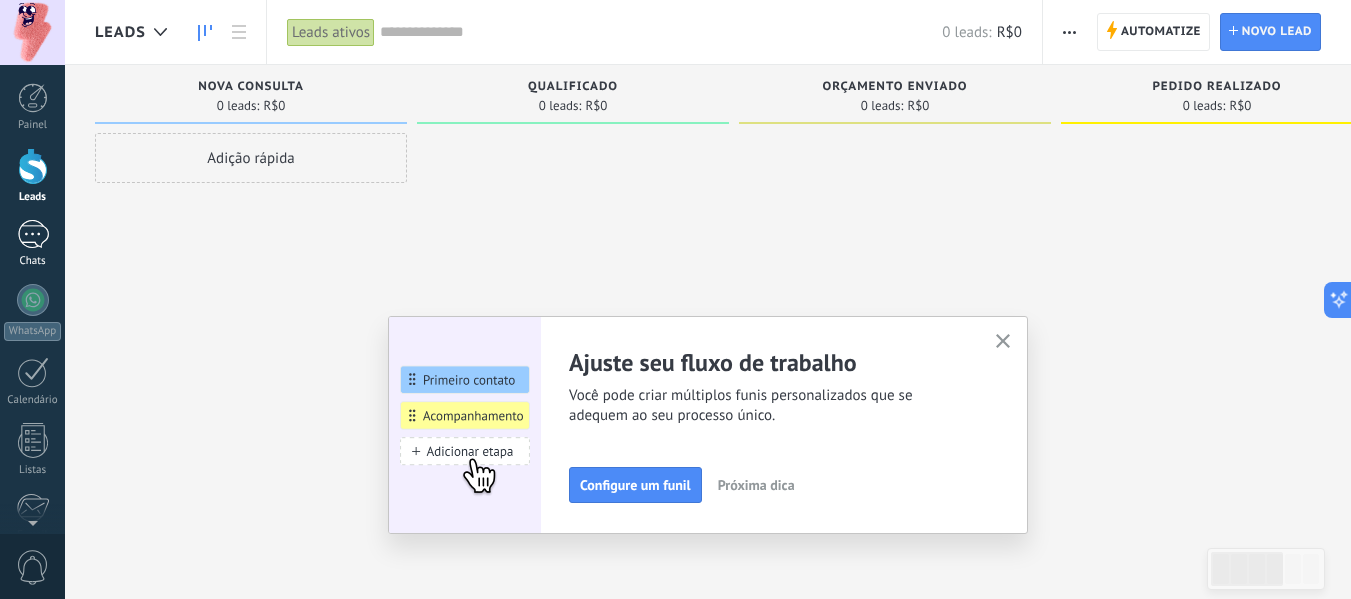 click at bounding box center (33, 234) 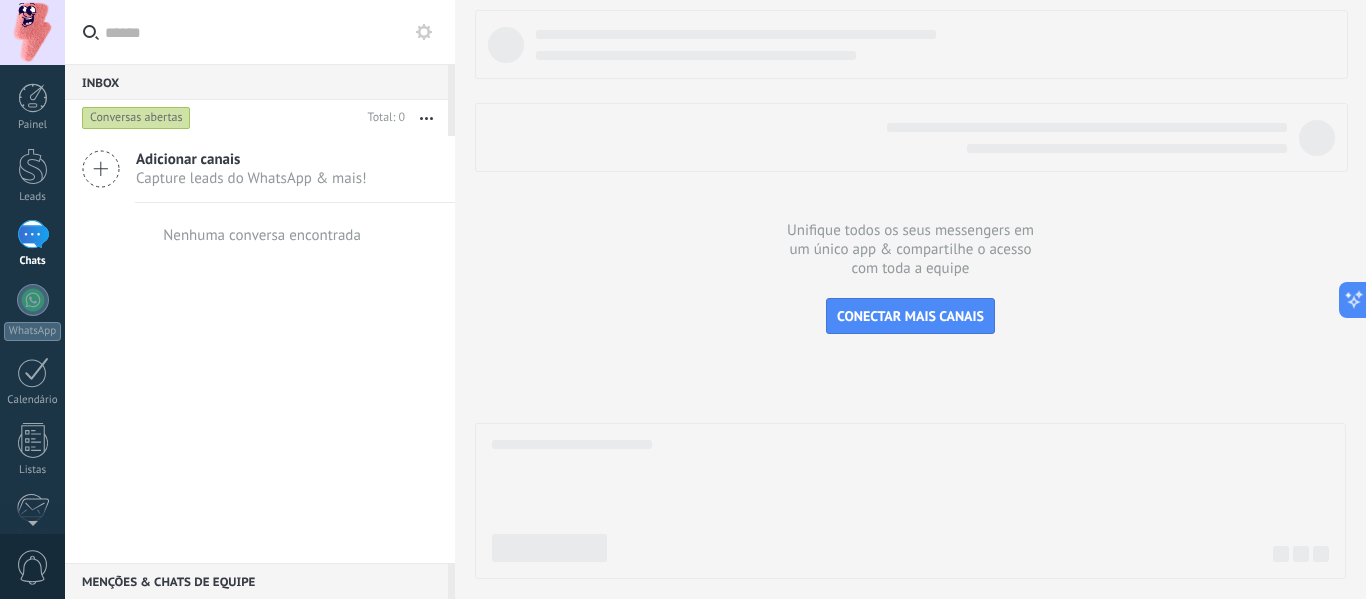 click on "Adicionar canais
Capture leads do WhatsApp & mais!" at bounding box center [260, 169] 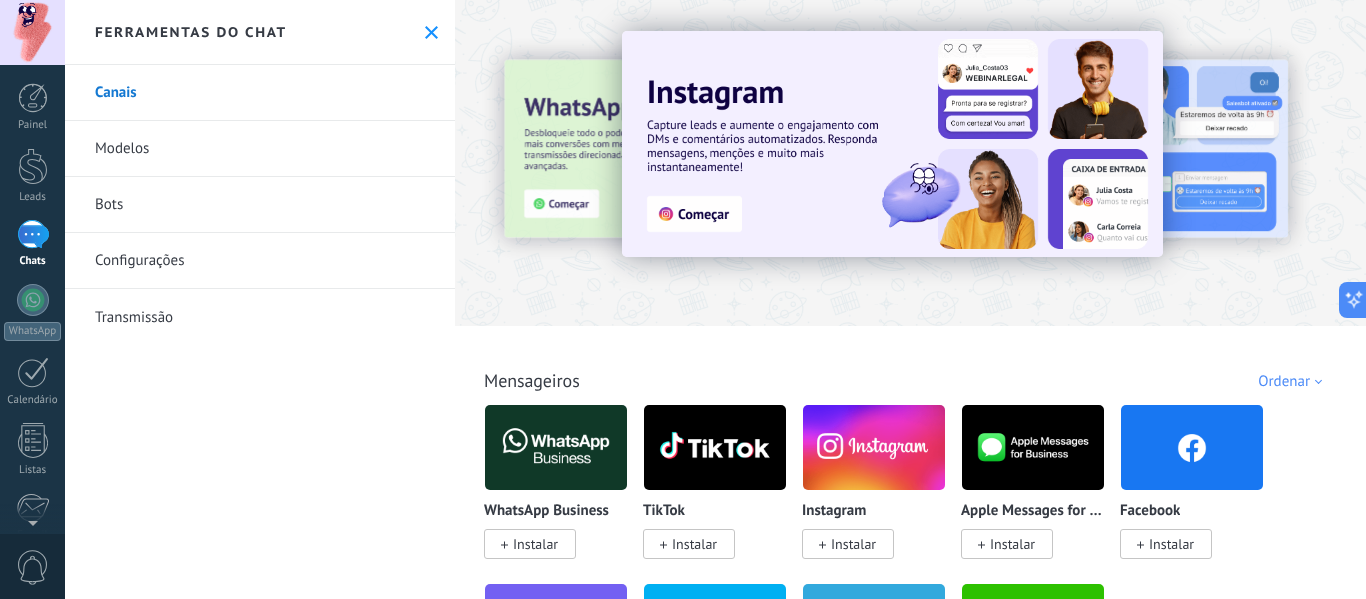 click on "Canais" at bounding box center [260, 93] 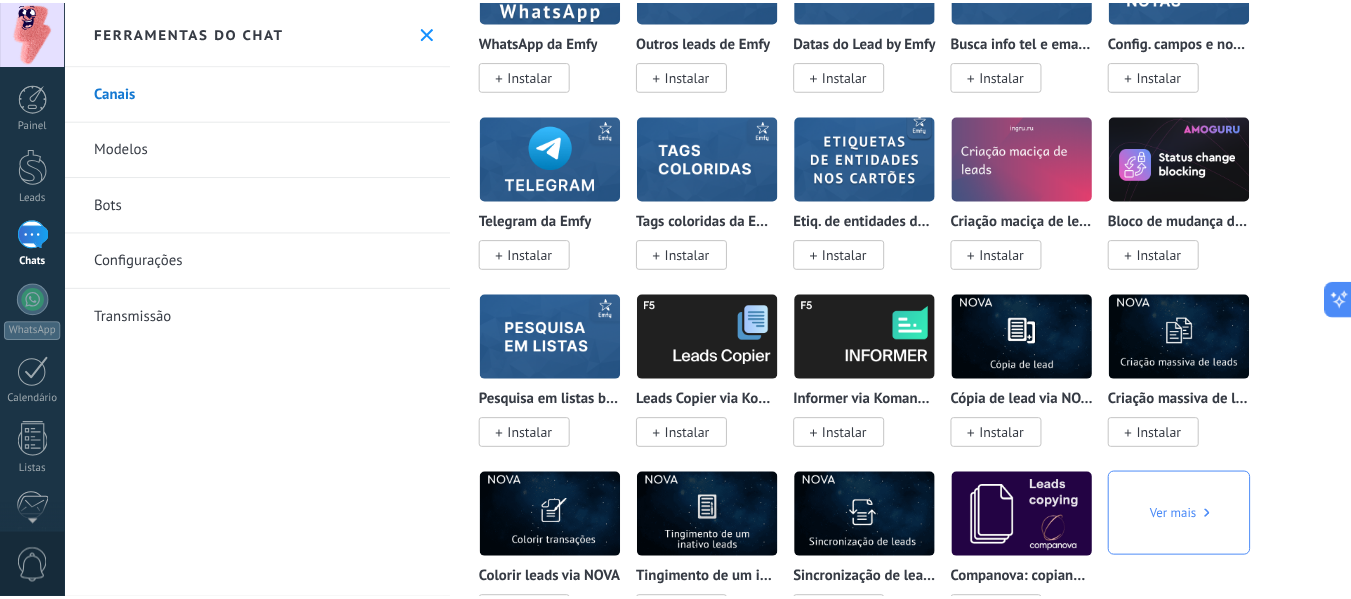 scroll, scrollTop: 7120, scrollLeft: 0, axis: vertical 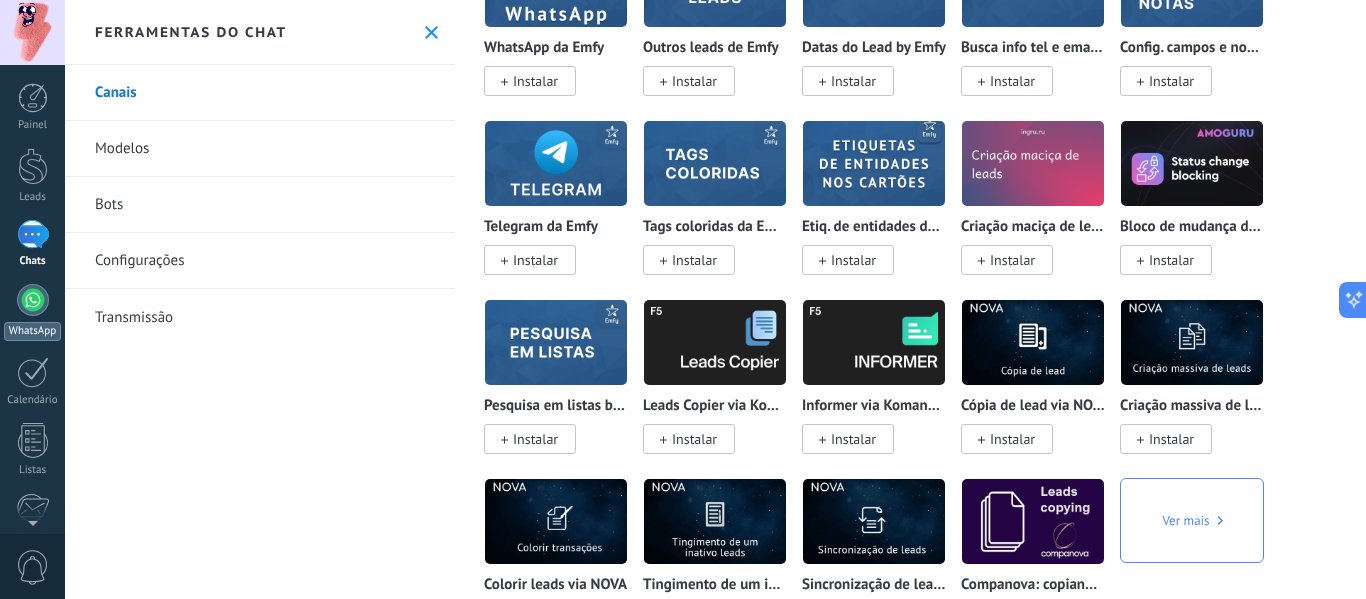 click on "WhatsApp" at bounding box center [32, 331] 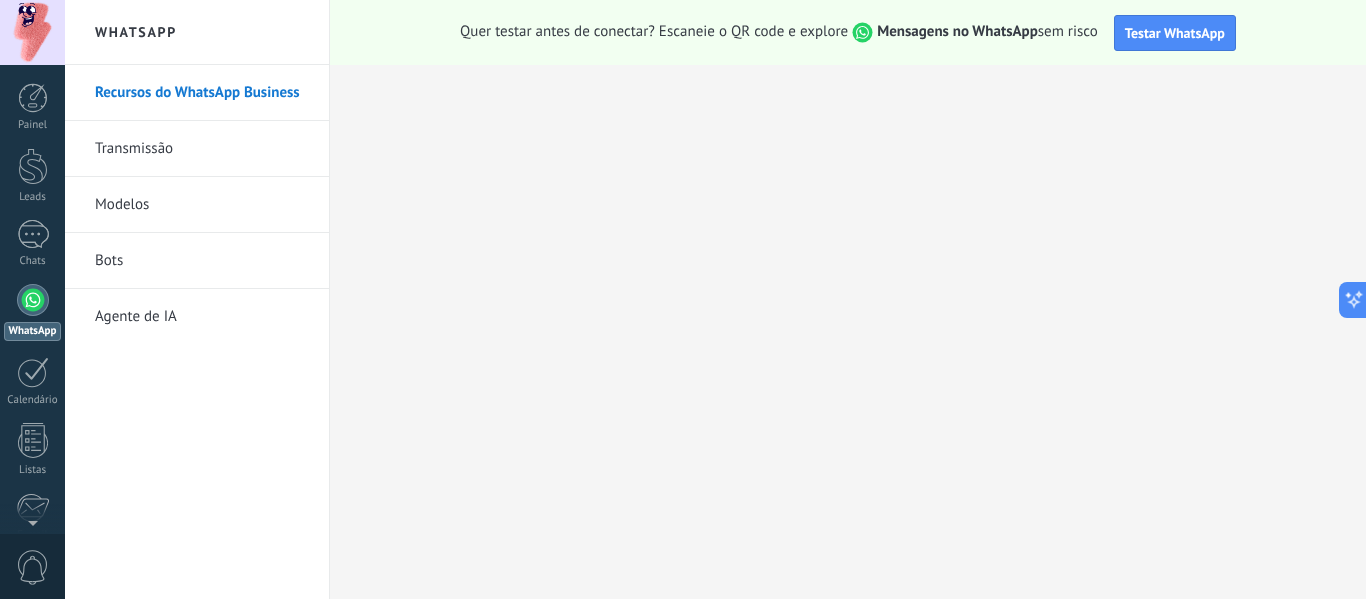 click on "Transmissão" at bounding box center (202, 149) 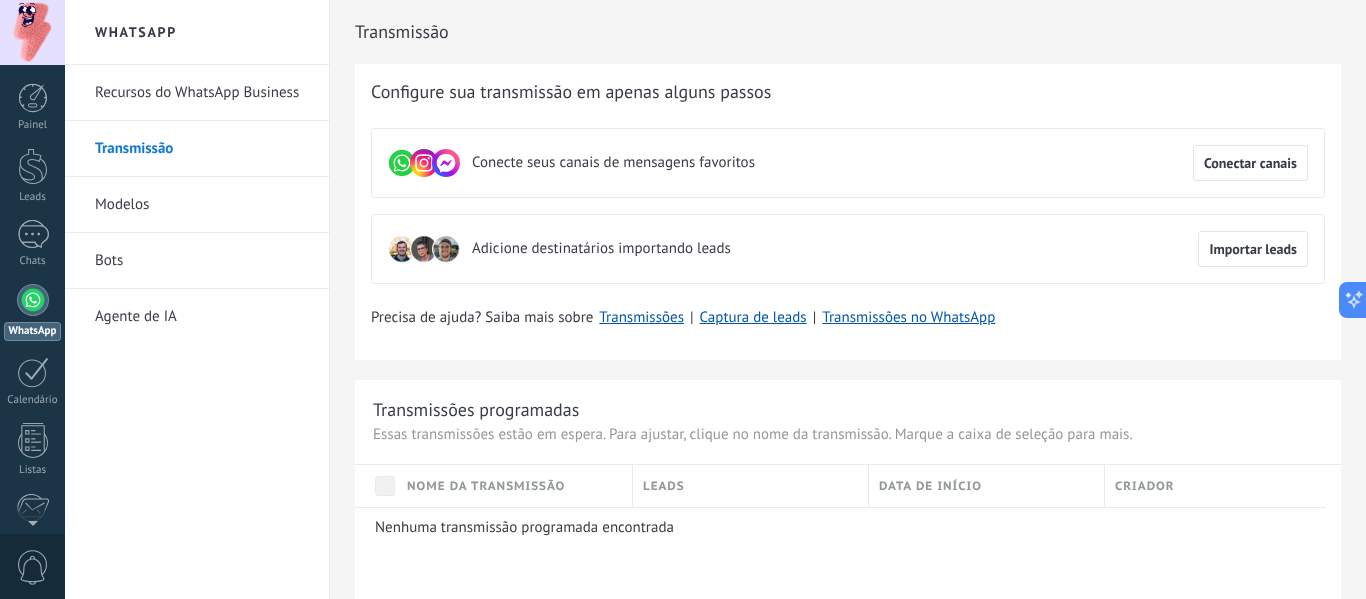 click on "Modelos" at bounding box center [202, 205] 